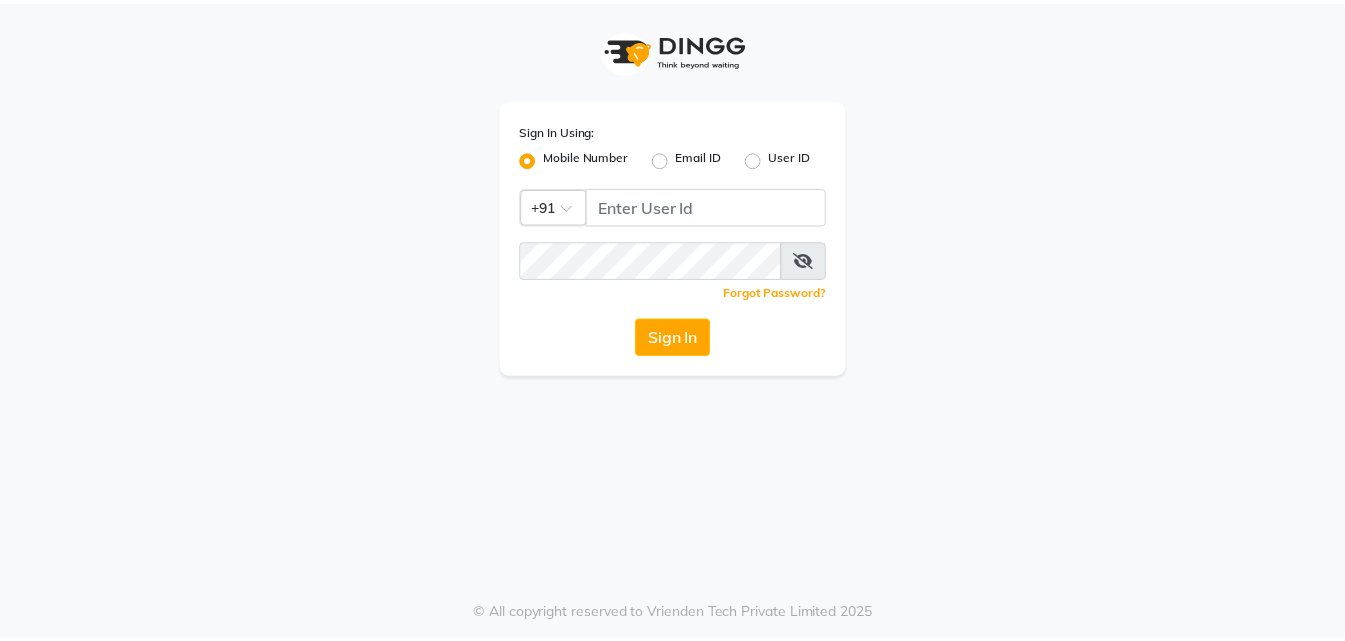 scroll, scrollTop: 0, scrollLeft: 0, axis: both 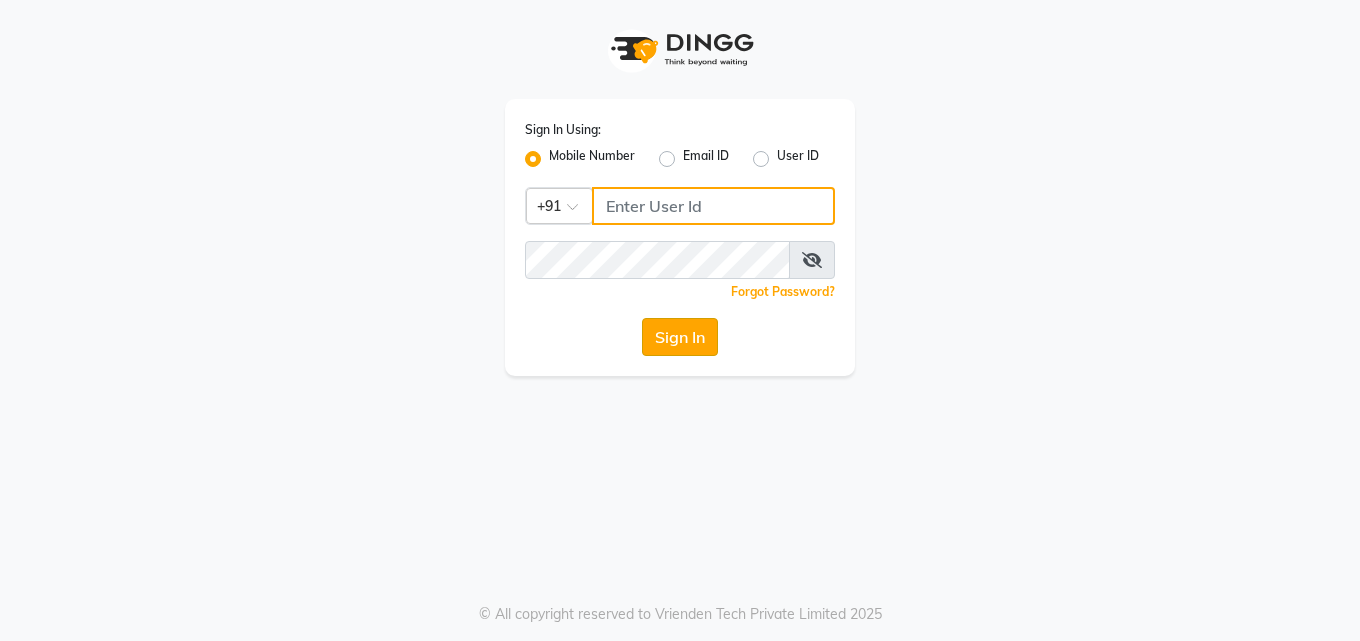 type on "9137516783" 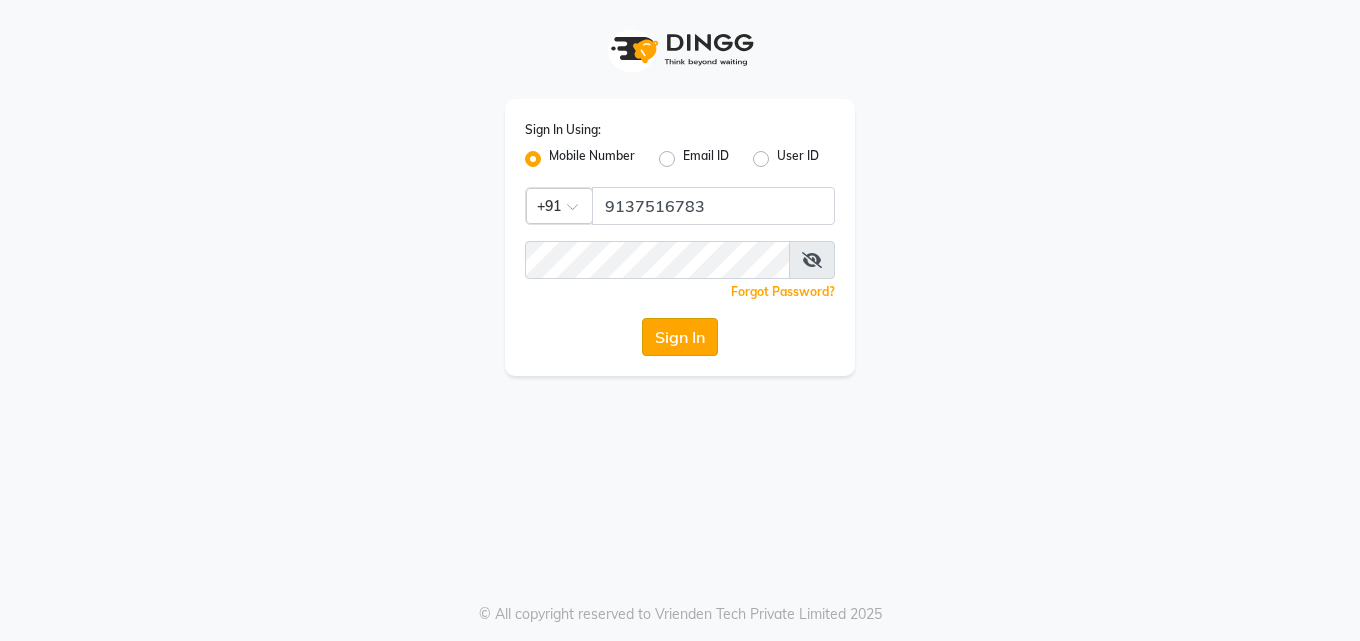 click on "Sign In" 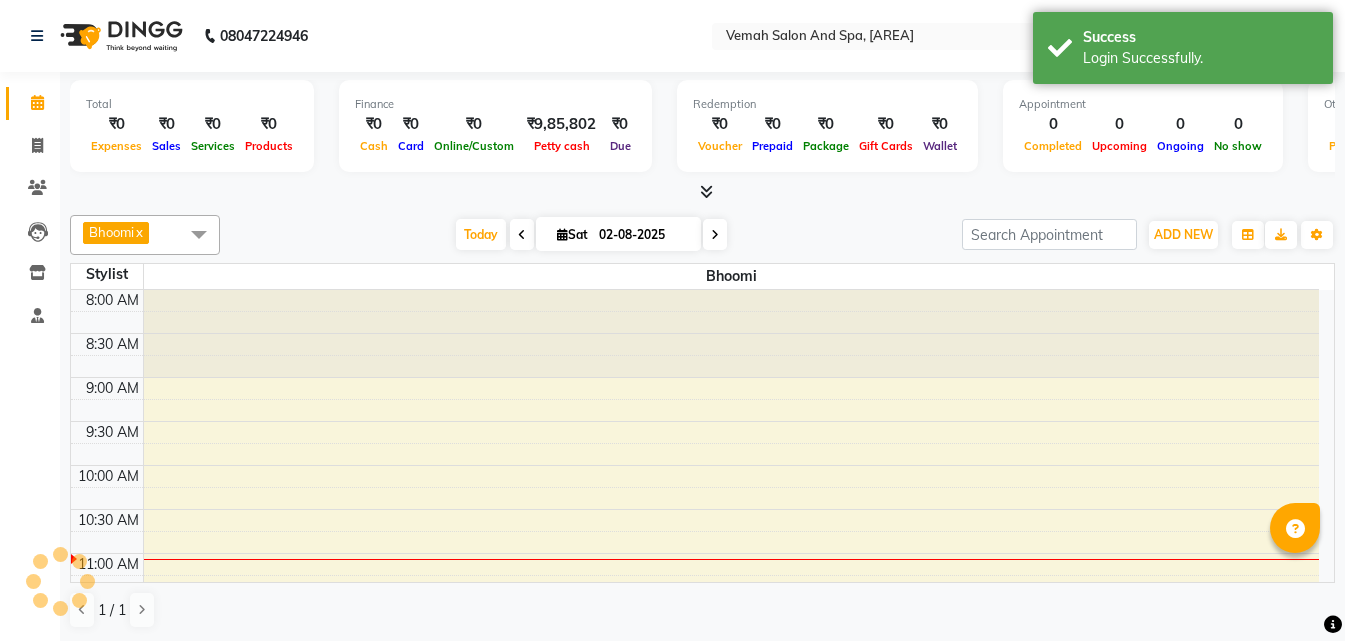 scroll, scrollTop: 0, scrollLeft: 0, axis: both 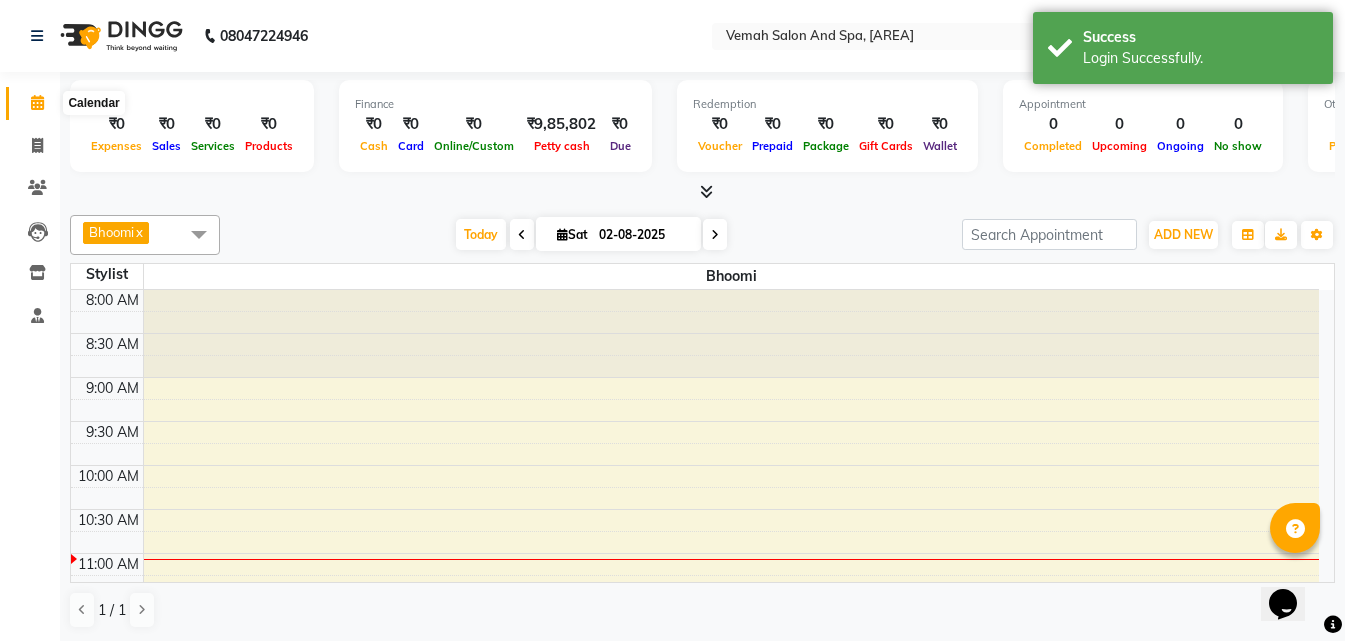 click 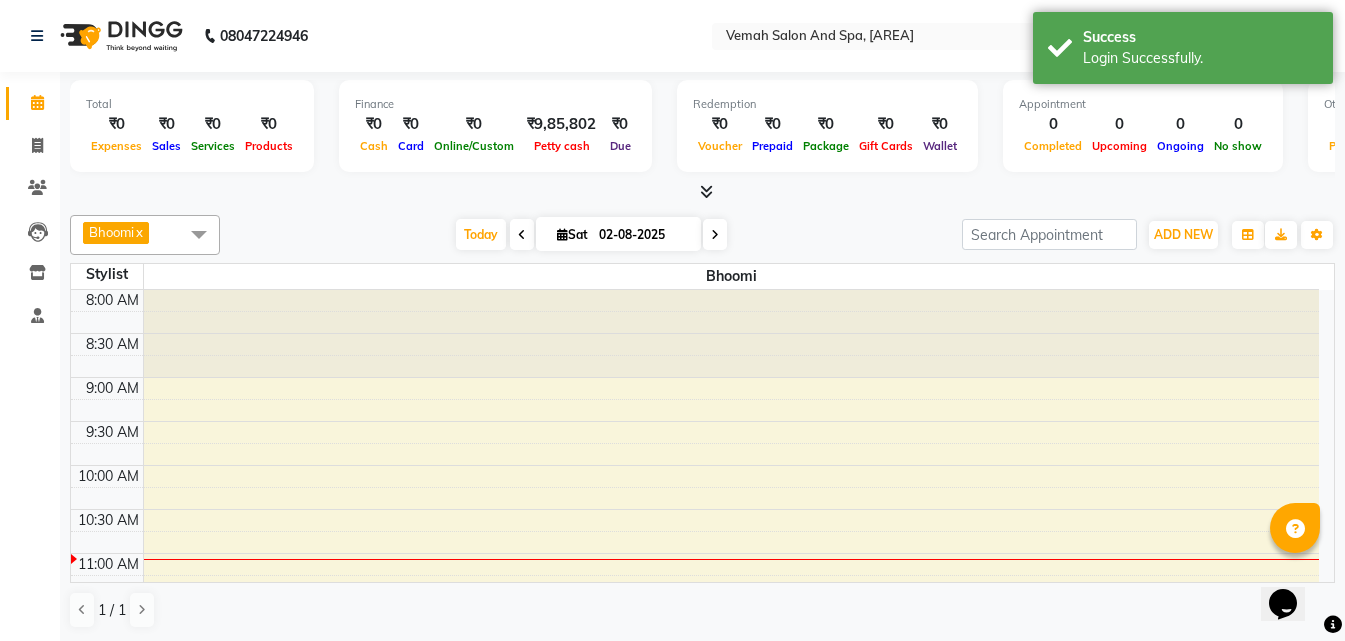 click 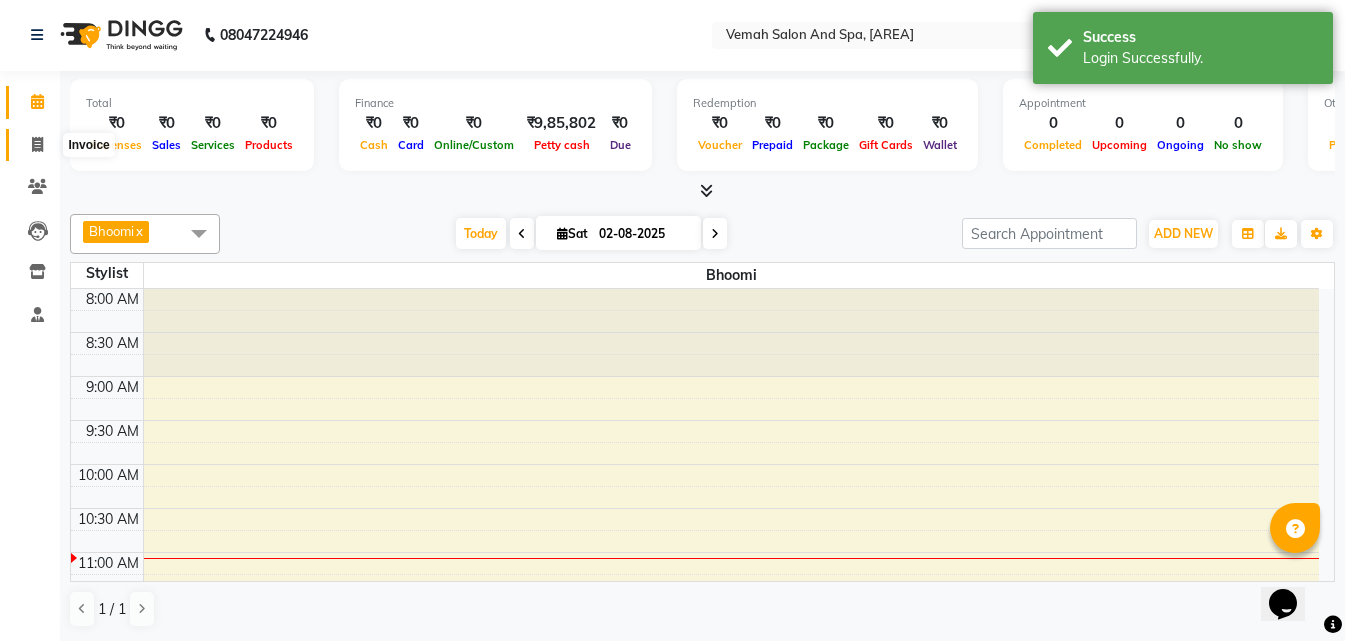 click 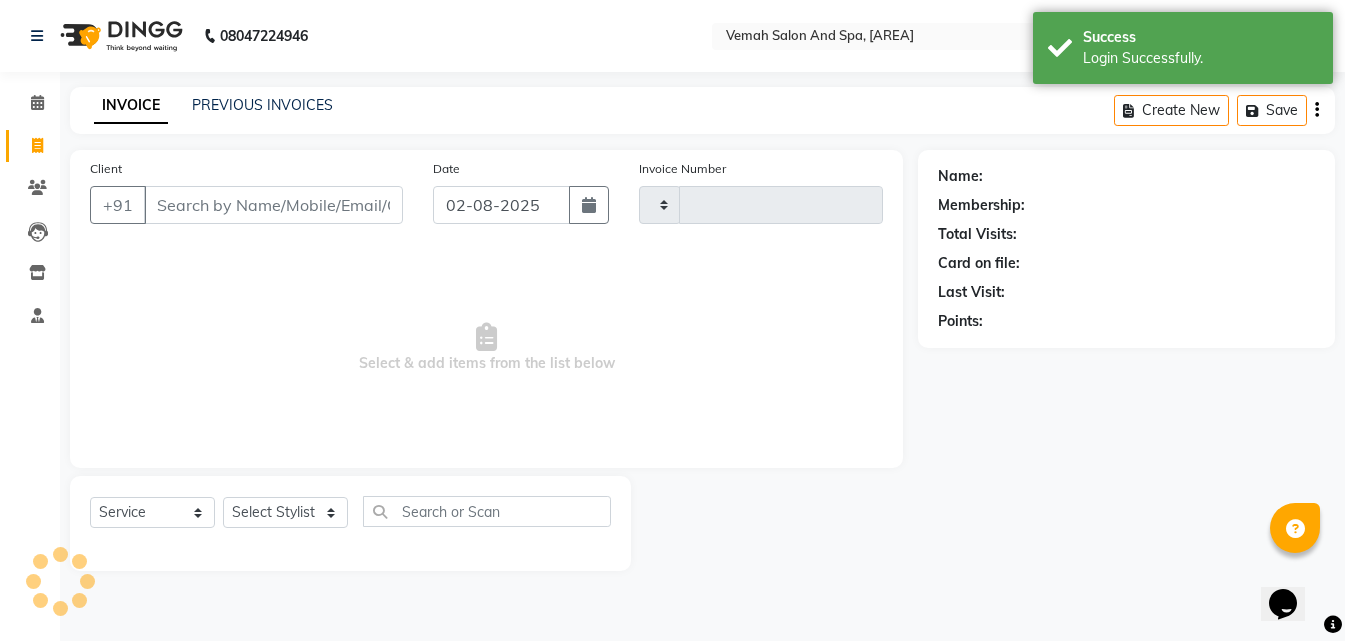 type on "1182" 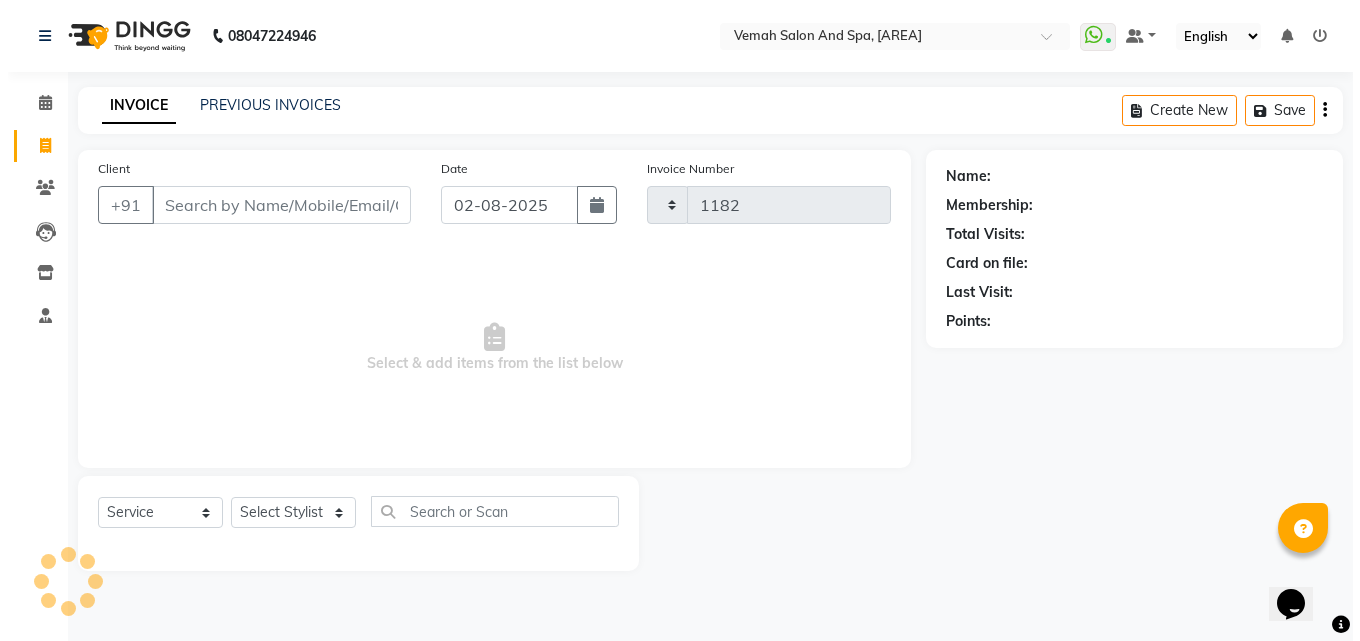 scroll, scrollTop: 0, scrollLeft: 0, axis: both 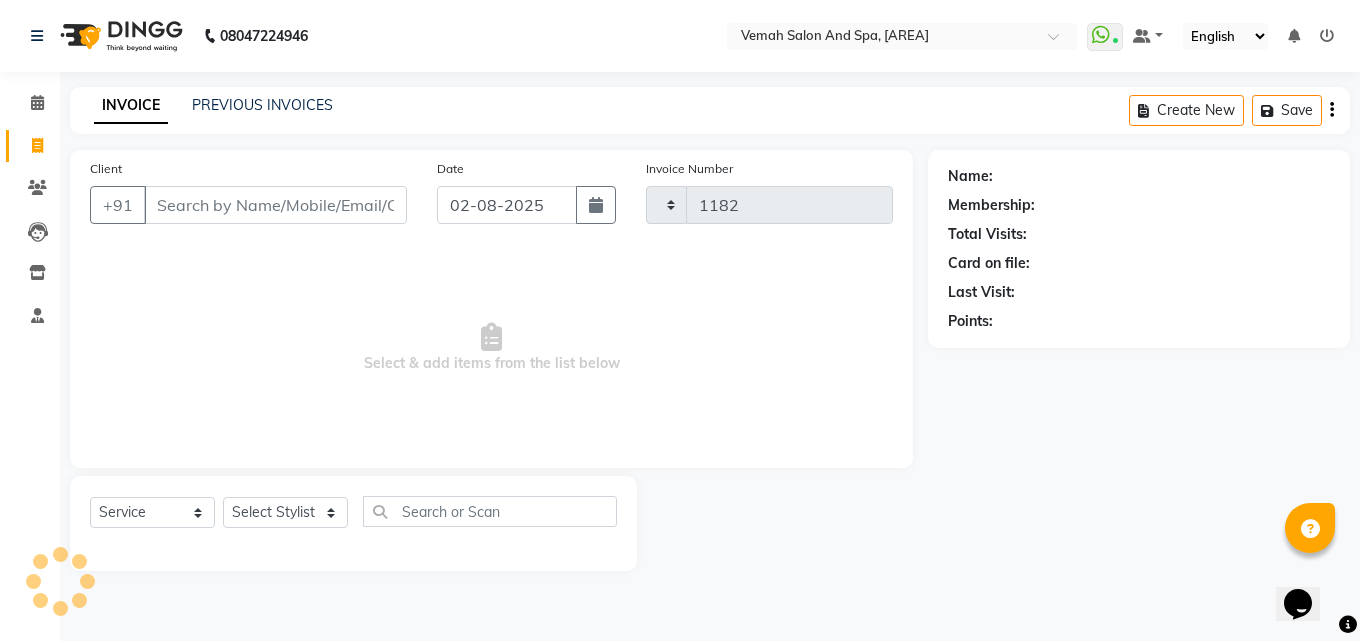 select on "7315" 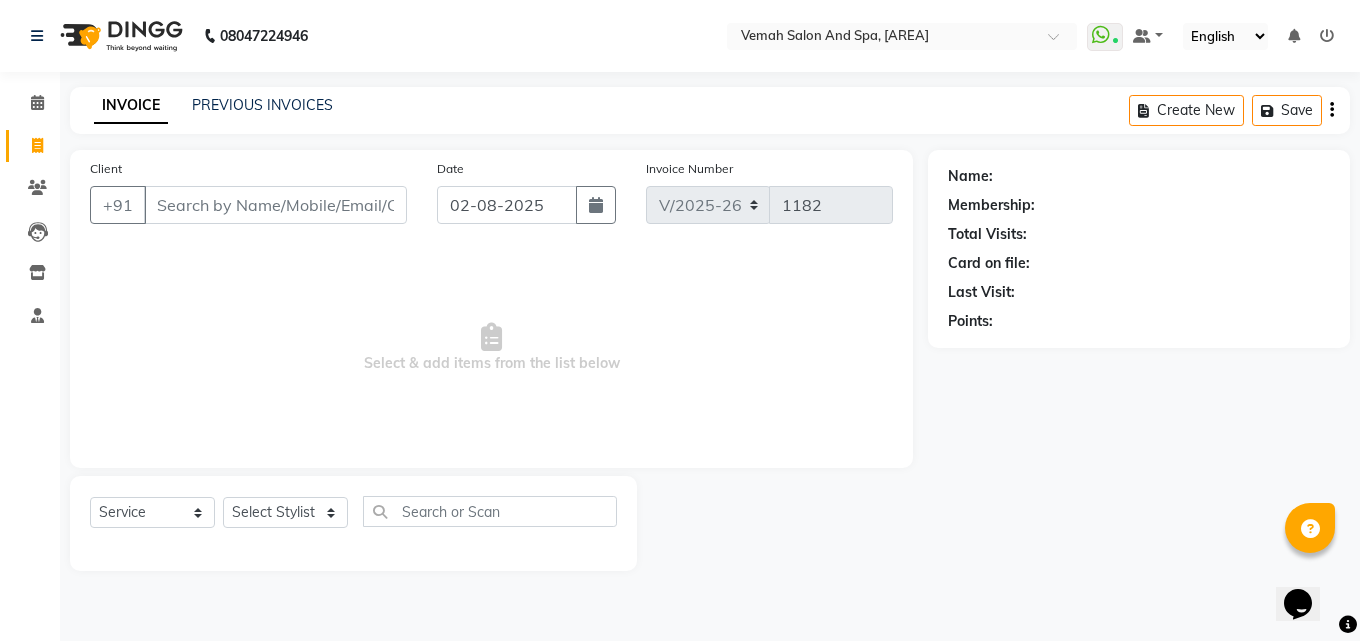 click on "Client" at bounding box center [275, 205] 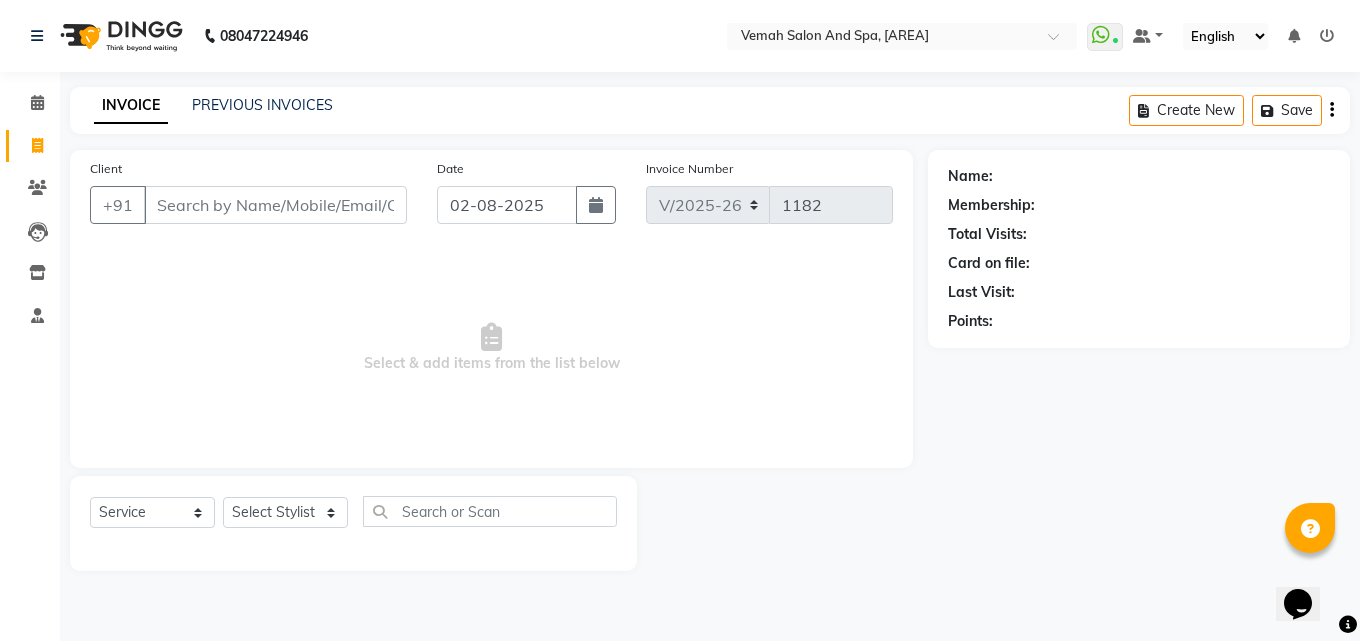 drag, startPoint x: 102, startPoint y: 220, endPoint x: 166, endPoint y: 184, distance: 73.43024 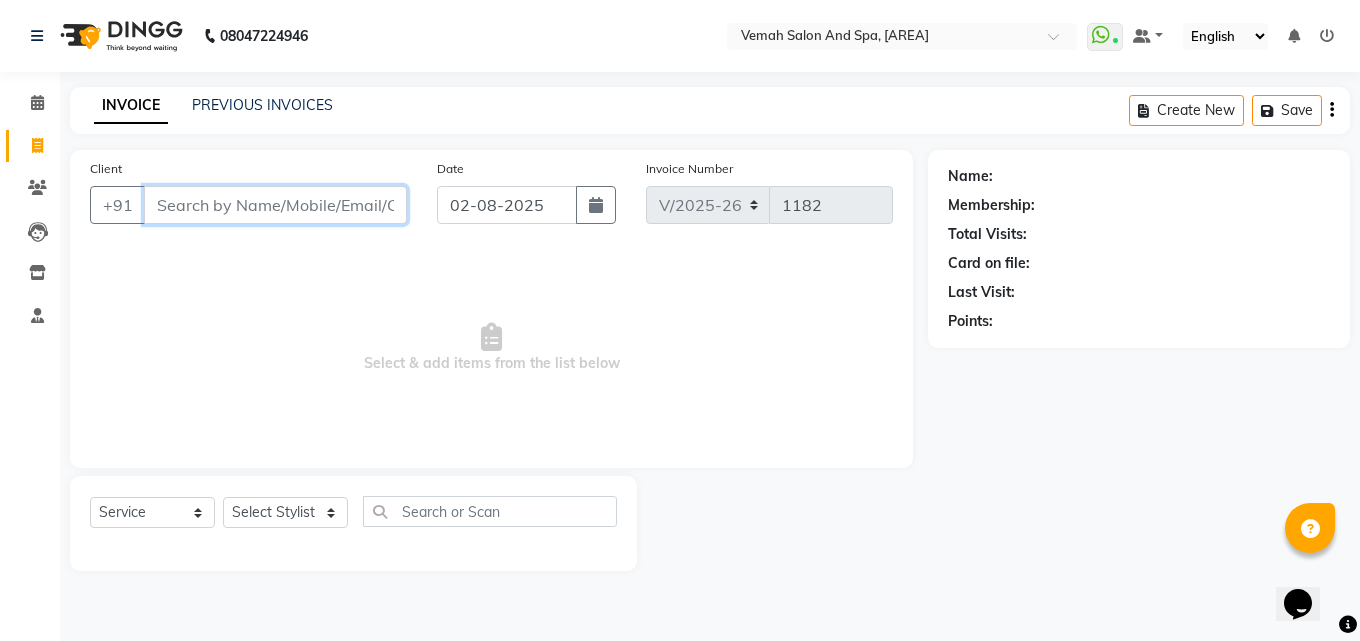 drag, startPoint x: 199, startPoint y: 201, endPoint x: 158, endPoint y: 206, distance: 41.303753 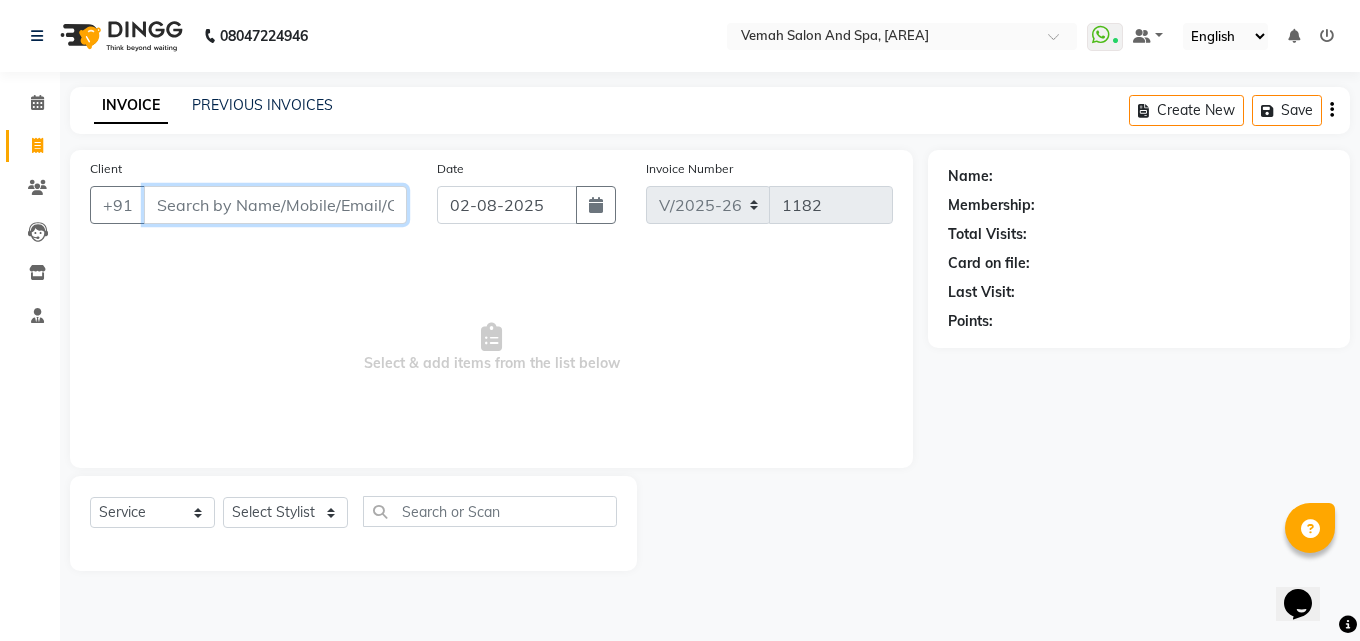 click on "Client" at bounding box center [275, 205] 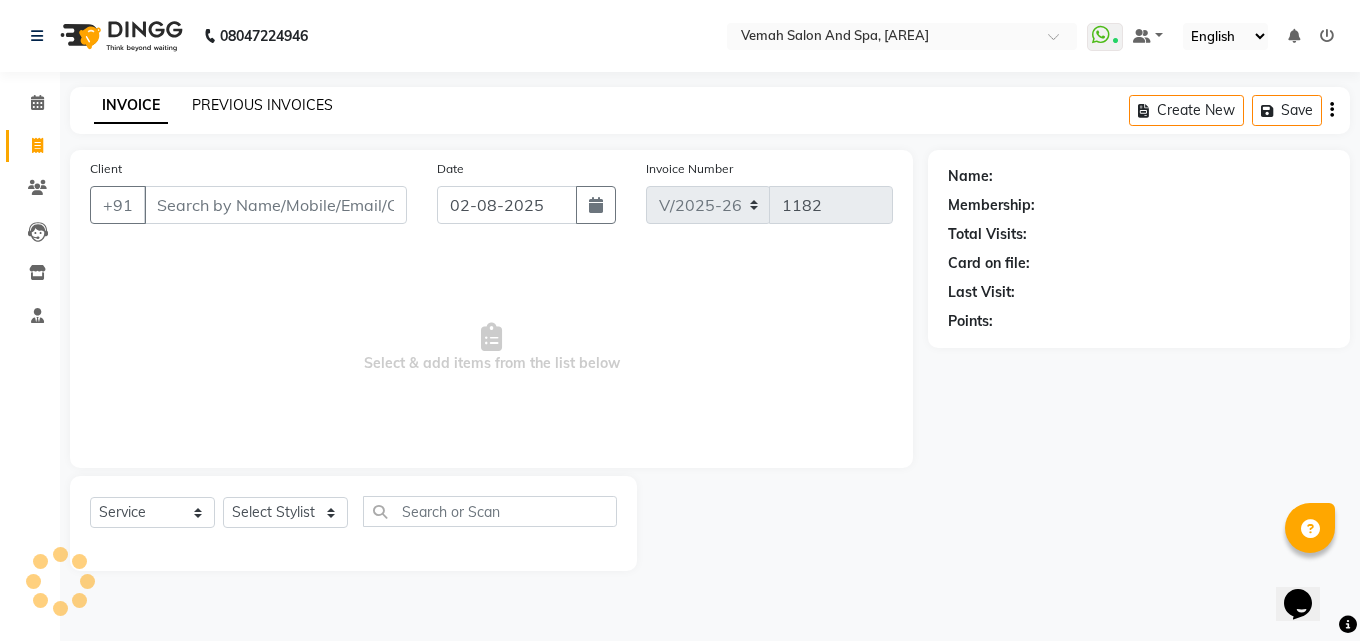 click on "PREVIOUS INVOICES" 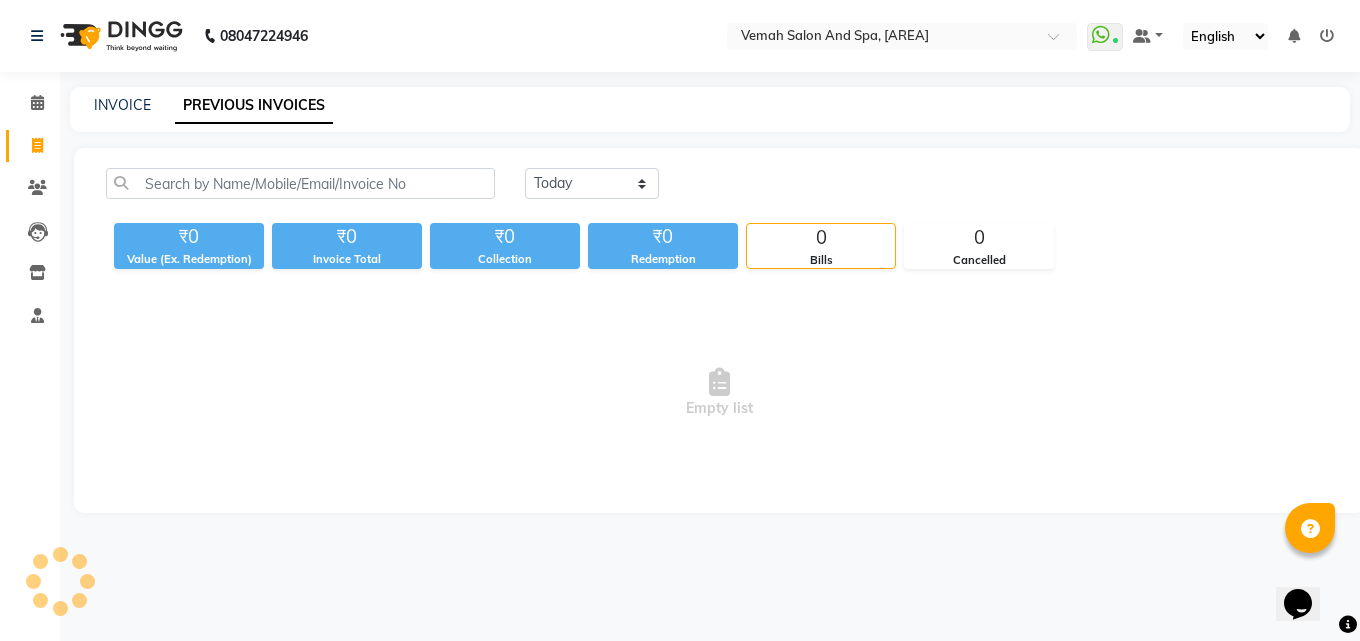 click on "PREVIOUS INVOICES" 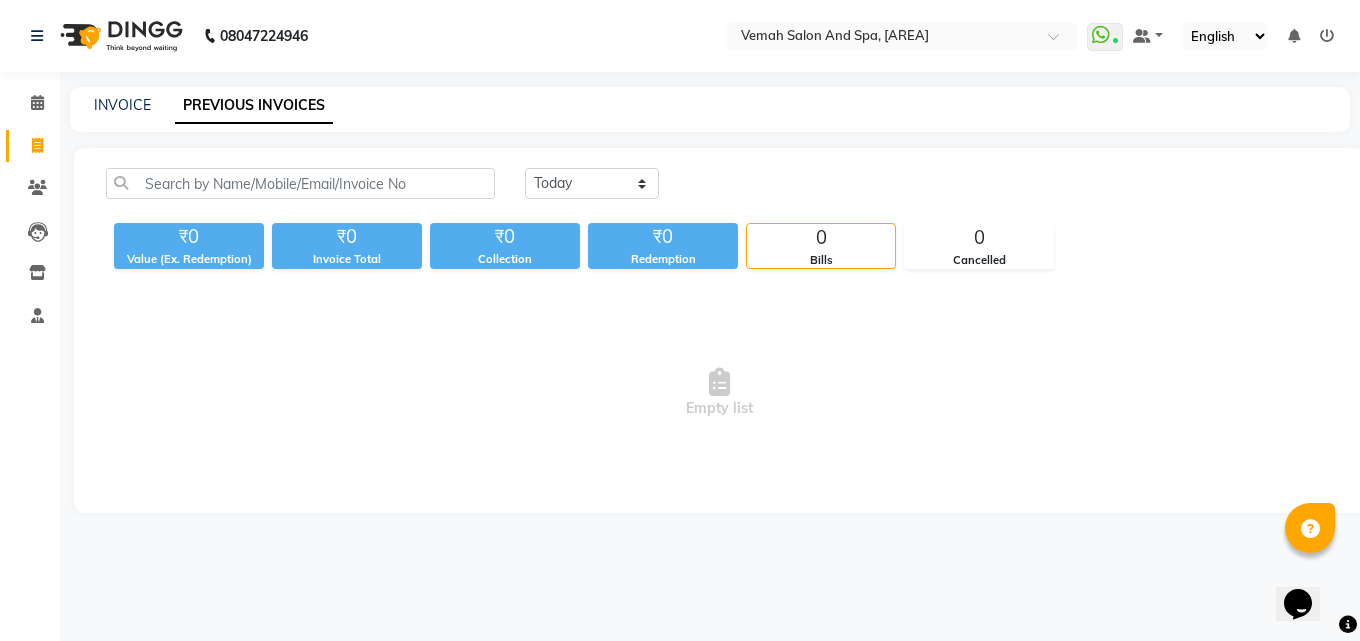 click on "INVOICE PREVIOUS INVOICES Today Yesterday Custom Range ₹0 Value (Ex. Redemption) ₹0 Invoice Total  ₹0 Collection ₹0 Redemption 0 Bills 0 Cancelled  Empty list" 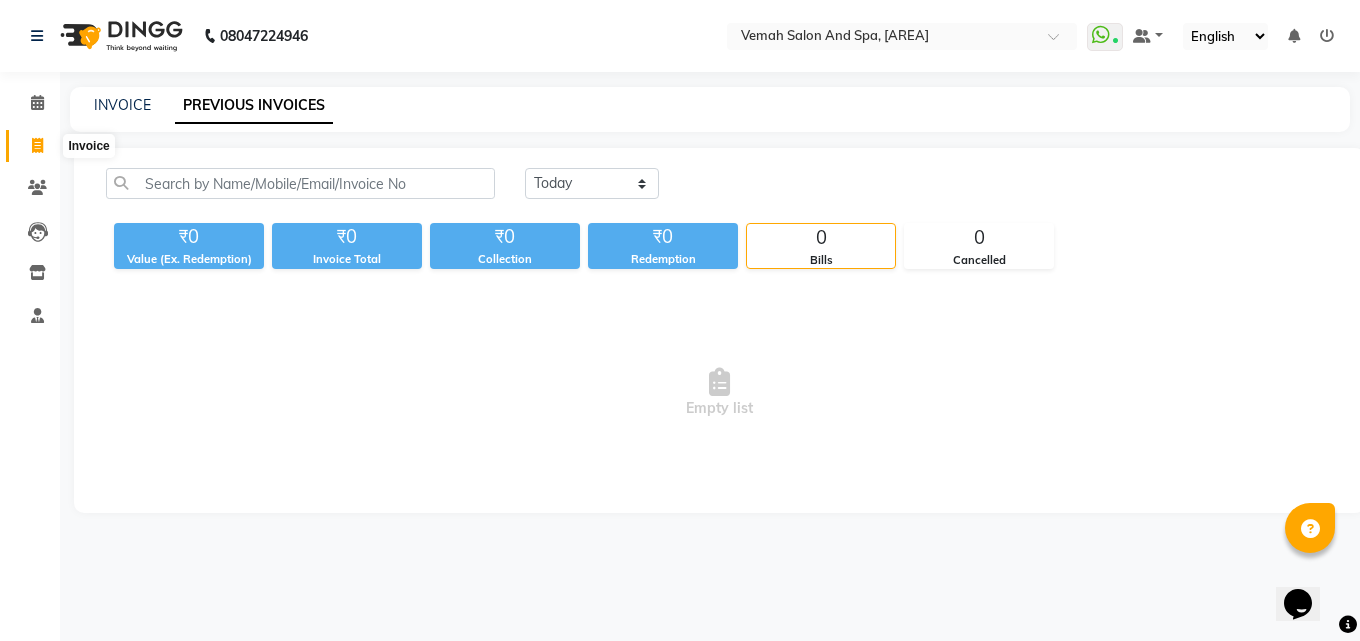 click 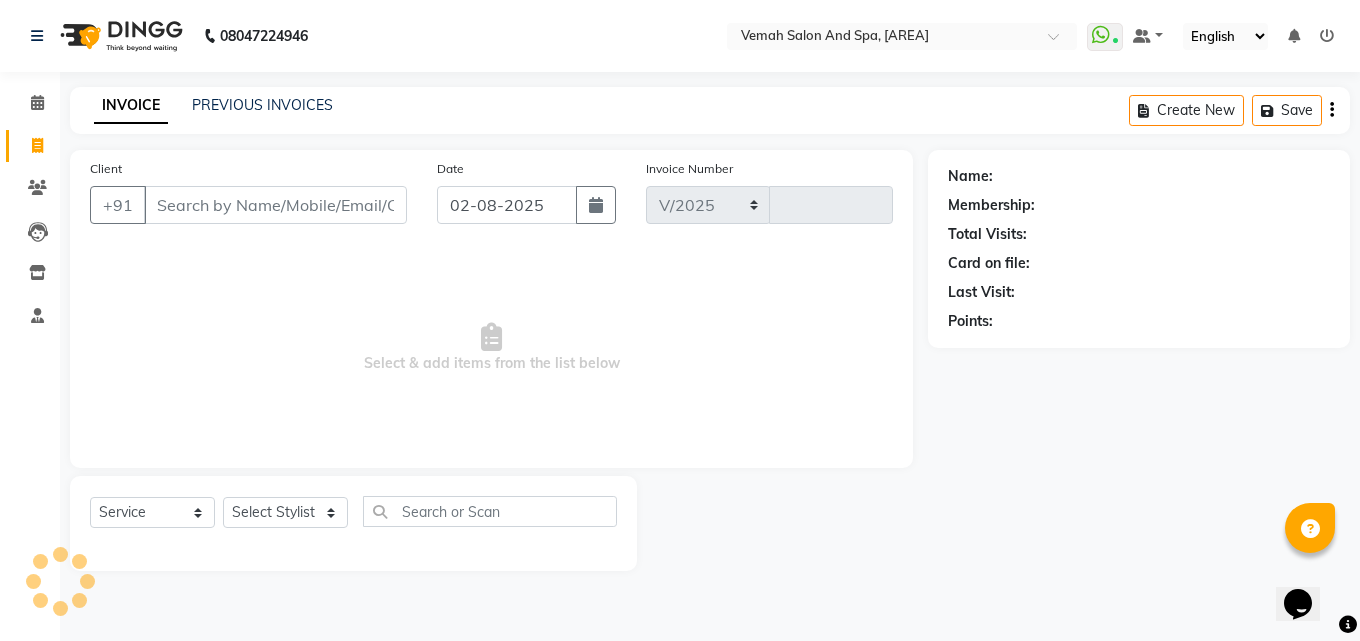 select on "7315" 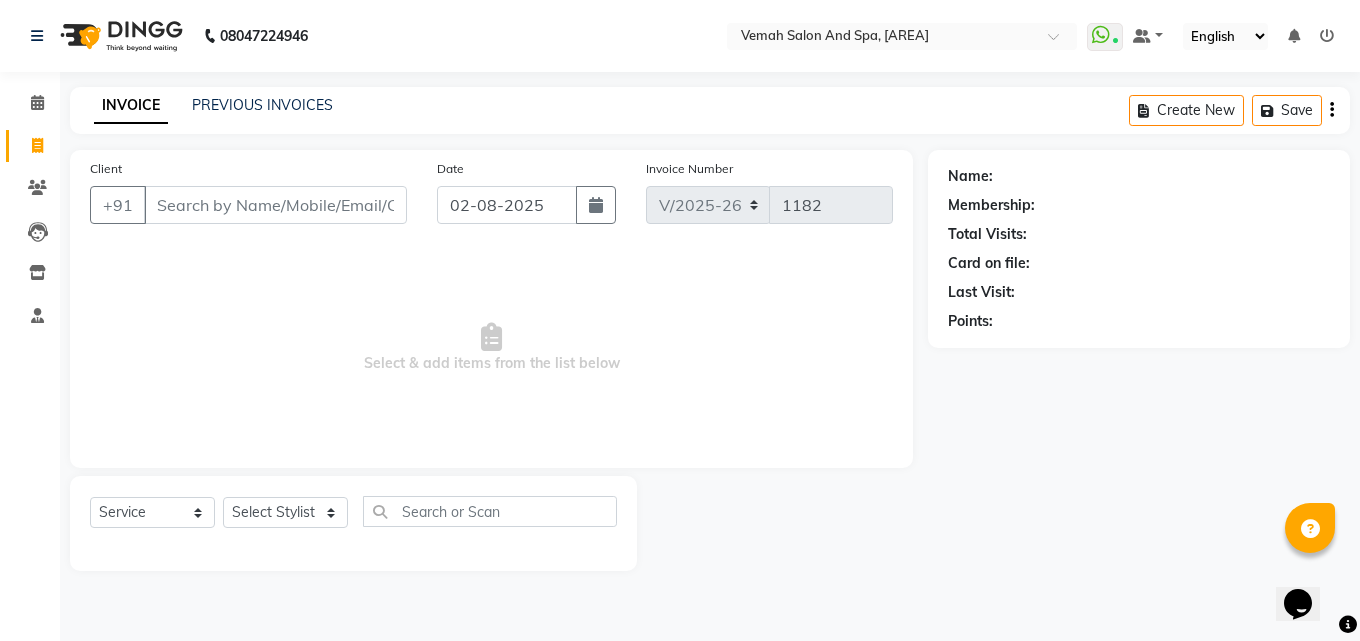 click on "Client" at bounding box center (275, 205) 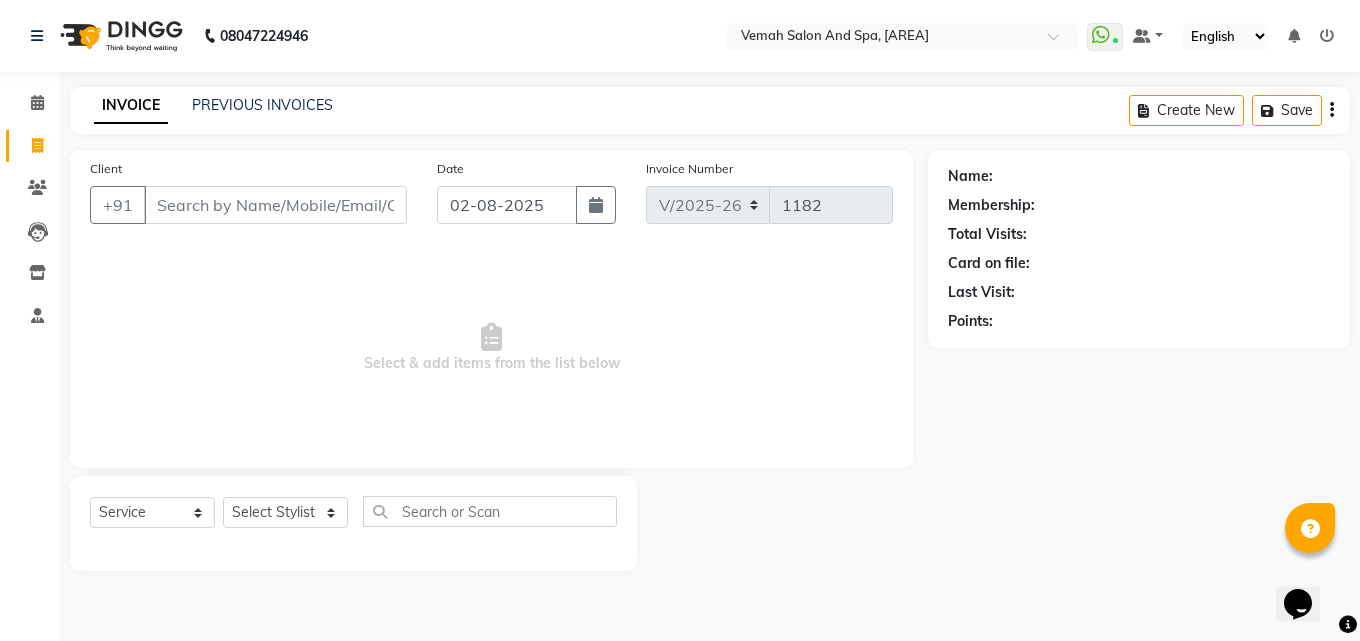drag, startPoint x: 414, startPoint y: 326, endPoint x: 851, endPoint y: 559, distance: 495.2353 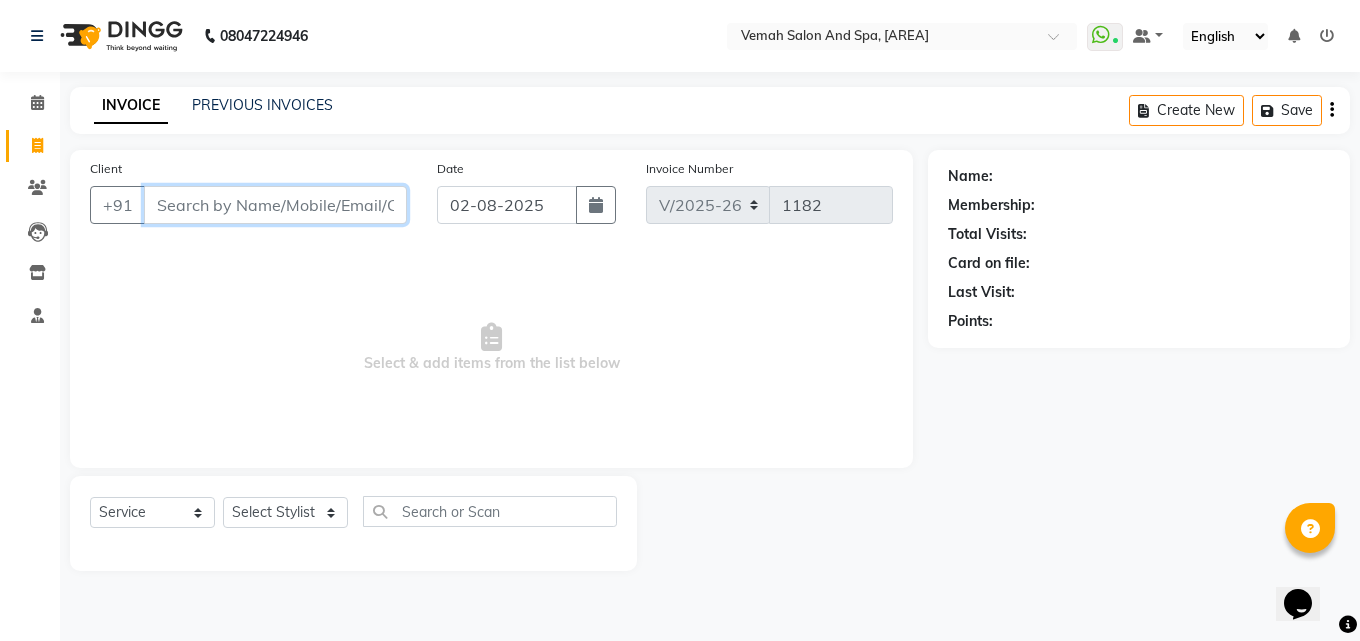 click on "Client" at bounding box center (275, 205) 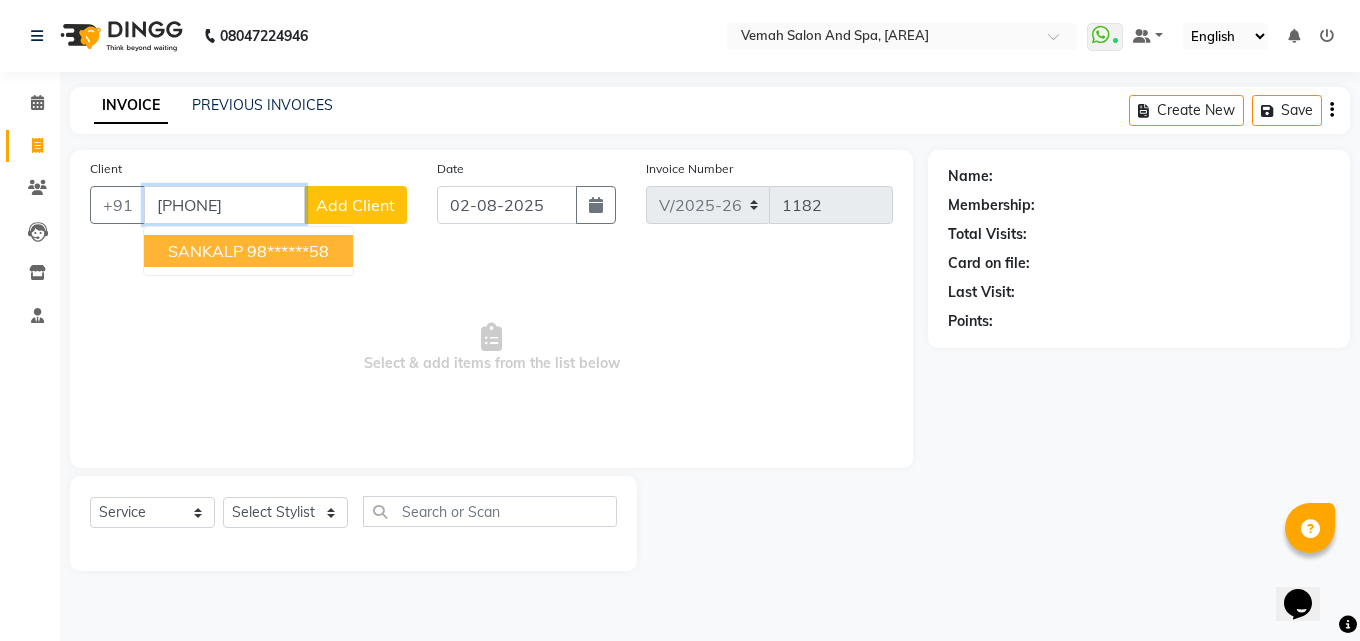 click on "[FIRST] [PHONE]" at bounding box center (248, 251) 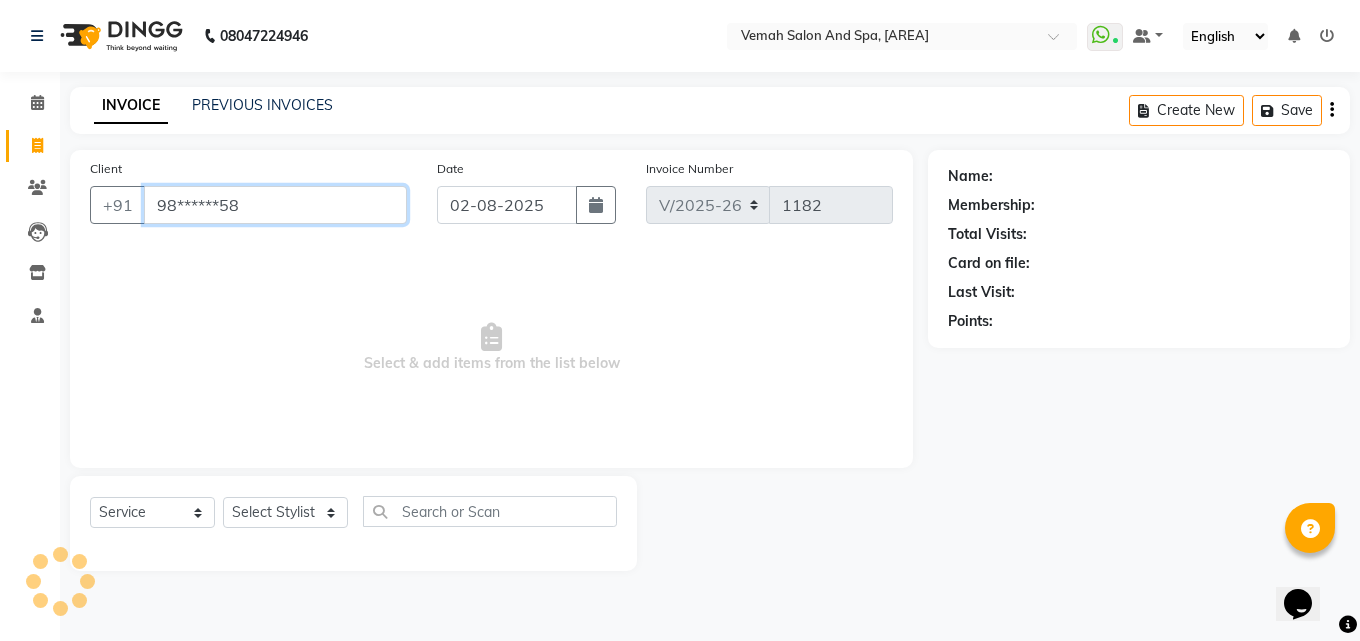 type on "98******58" 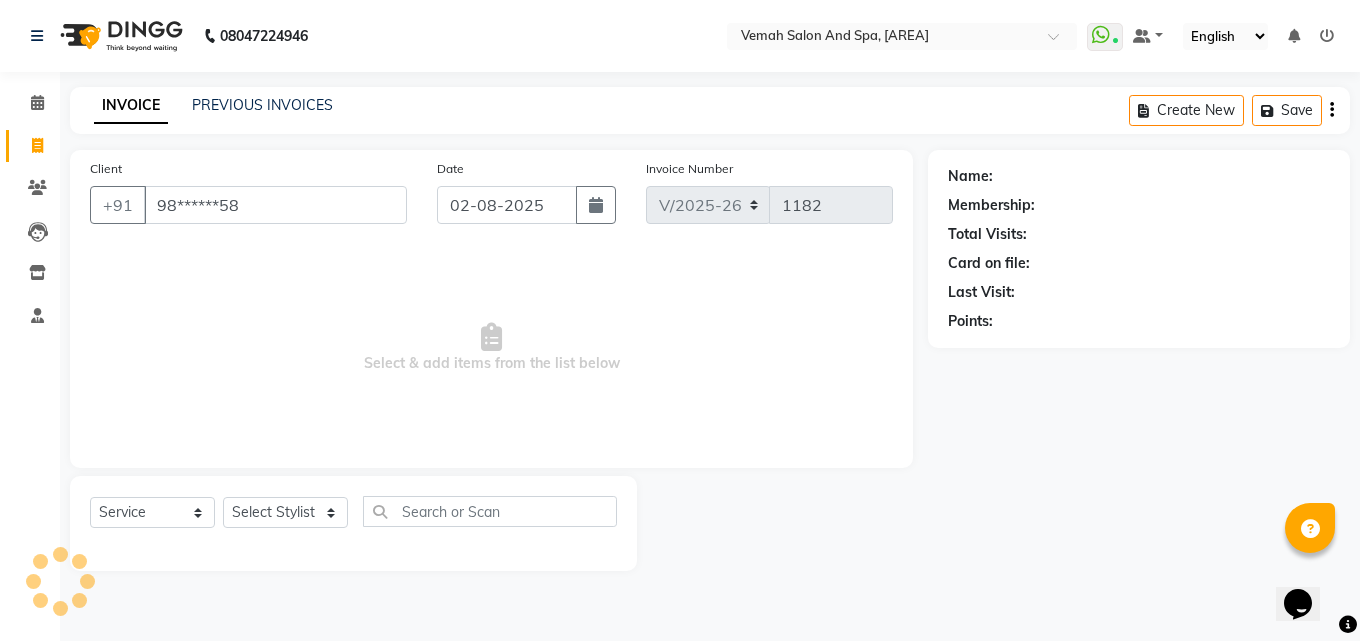 select on "1: Object" 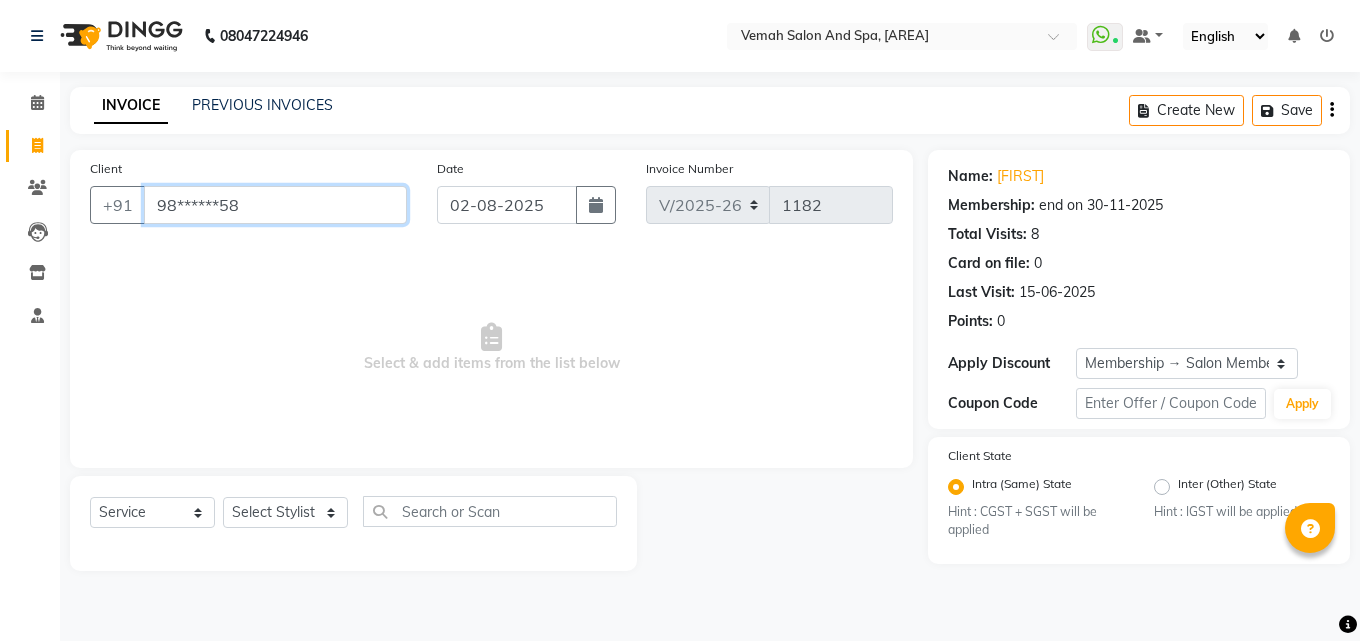 click on "98******58" at bounding box center [275, 205] 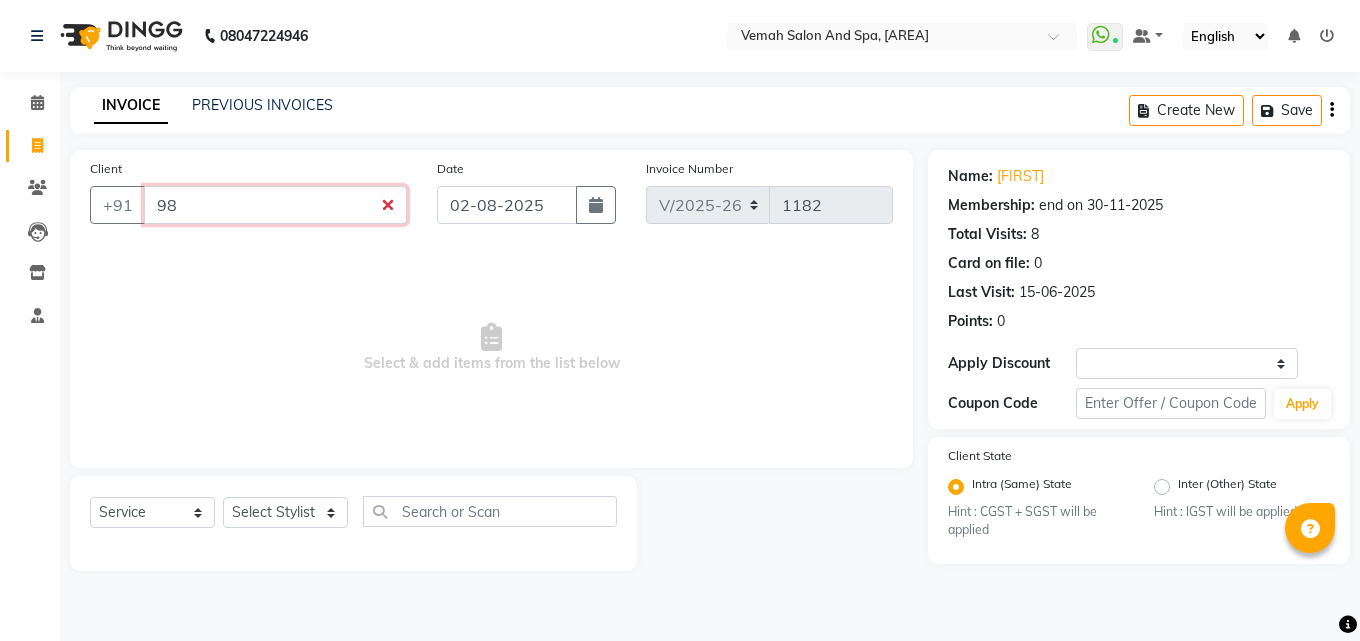 type on "9" 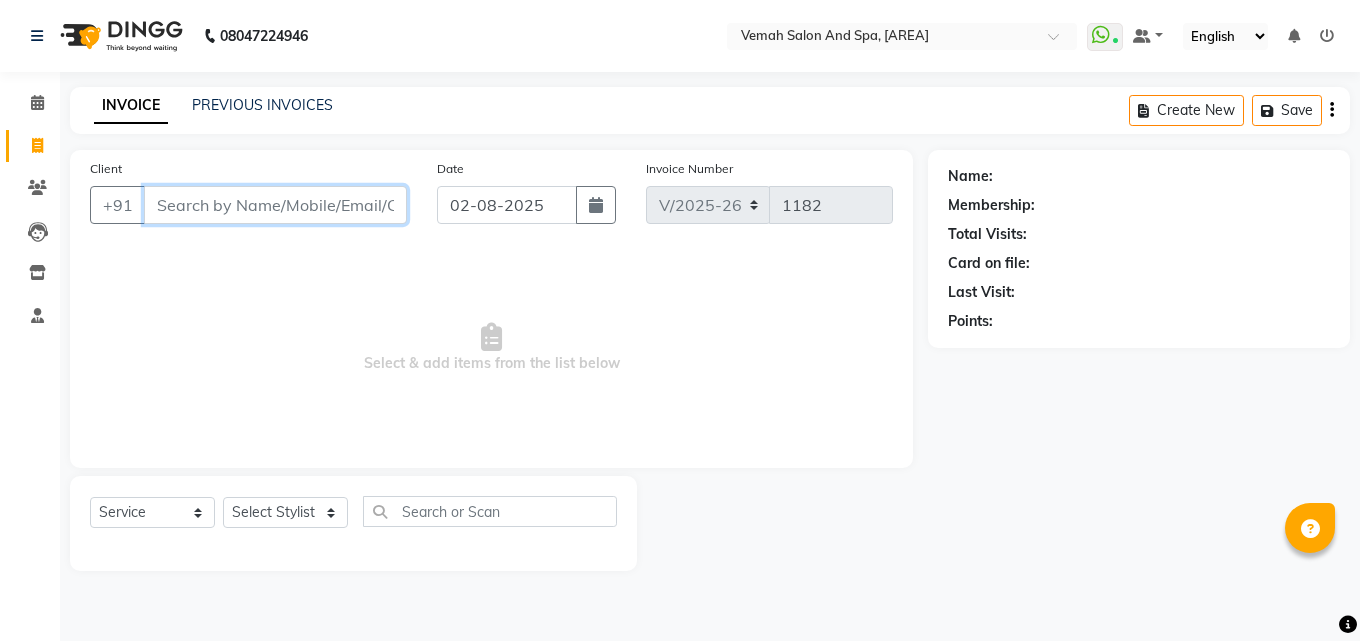 click on "Client" at bounding box center [275, 205] 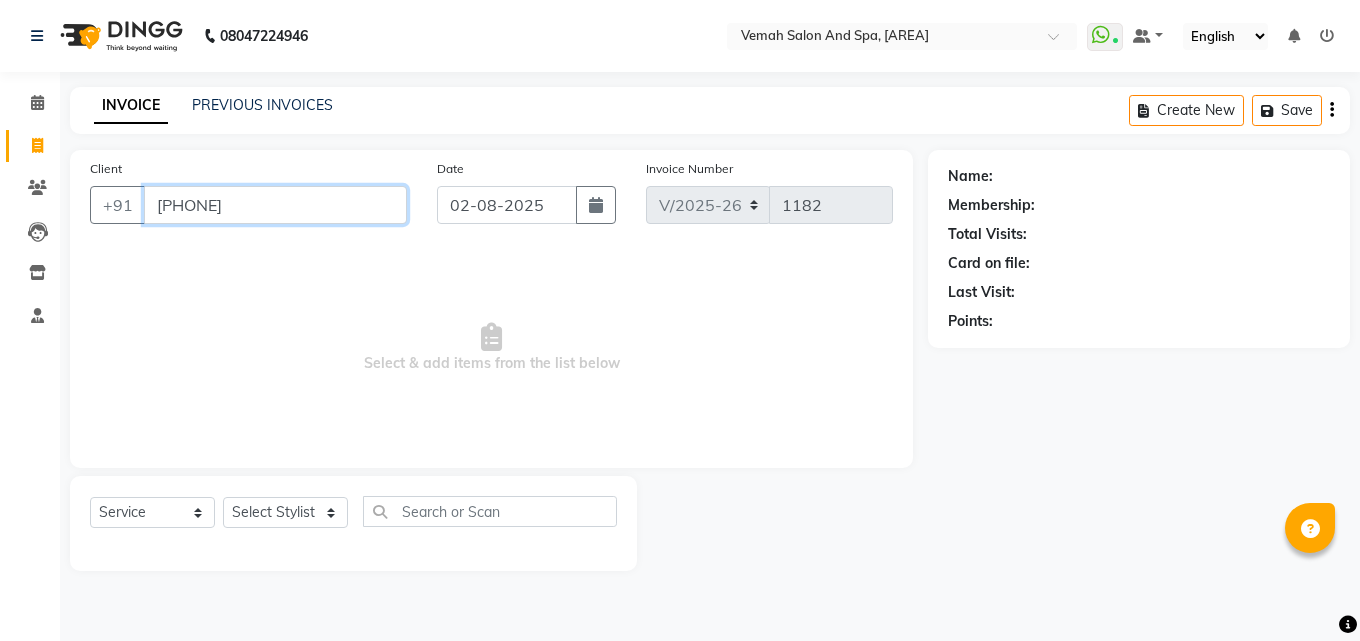 type on "[PHONE]" 